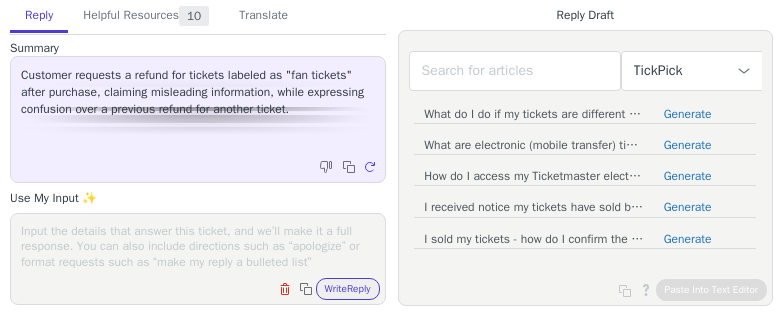 scroll, scrollTop: 0, scrollLeft: 0, axis: both 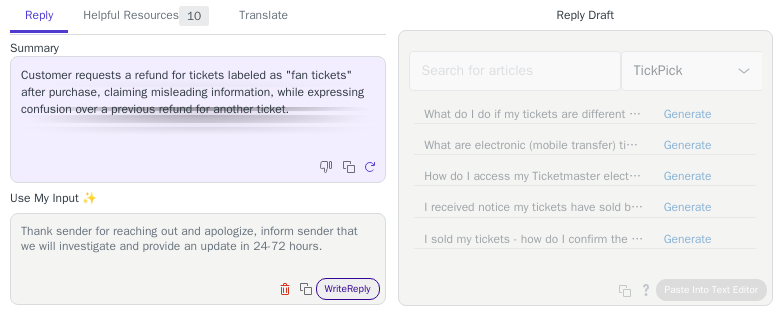 click on "Write  Reply" at bounding box center (348, 289) 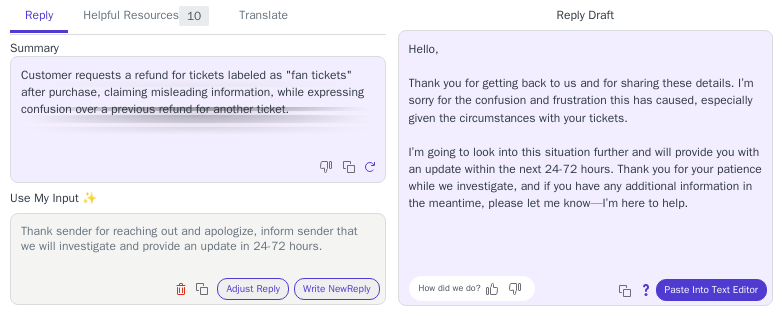 click on "Thank sender for reaching out and apologize, inform sender that we will investigate and provide an update in 24-72 hours." at bounding box center [198, 246] 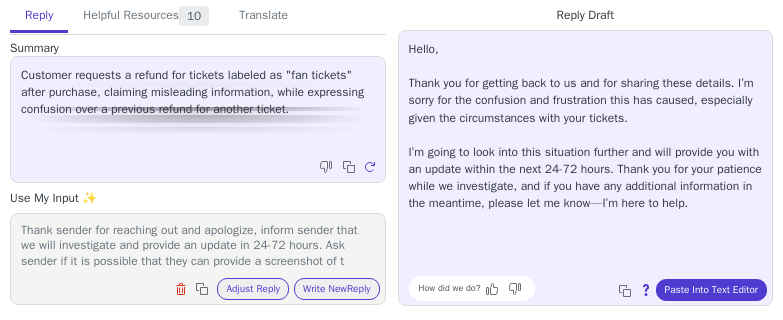 scroll, scrollTop: 16, scrollLeft: 0, axis: vertical 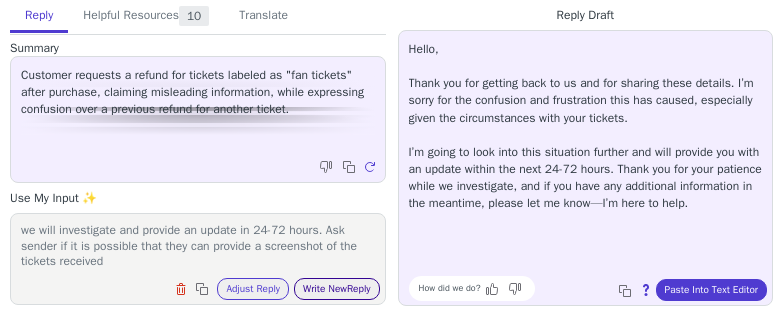 type on "Thank sender for reaching out and apologize, inform sender that we will investigate and provide an update in 24-72 hours. Ask sender if it is possible that they can provide a screenshot of the tickets received" 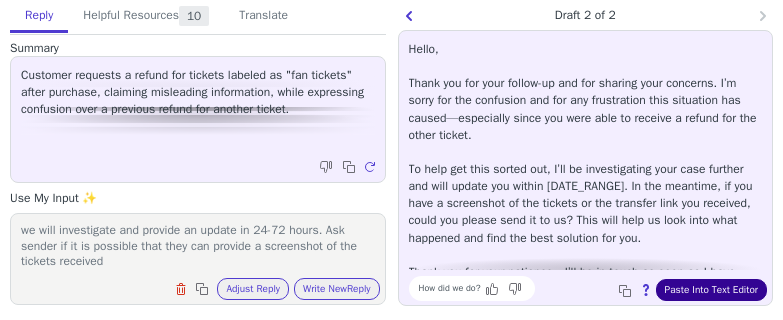 click on "Paste Into Text Editor" at bounding box center (711, 290) 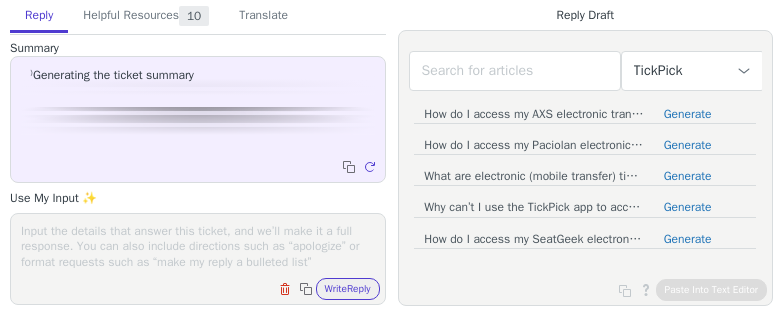 scroll, scrollTop: 0, scrollLeft: 0, axis: both 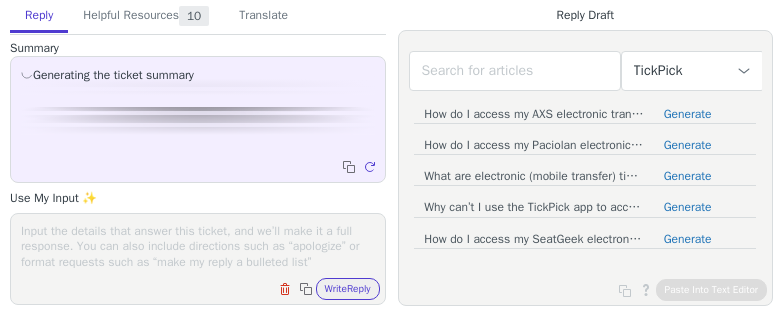 click at bounding box center [198, 246] 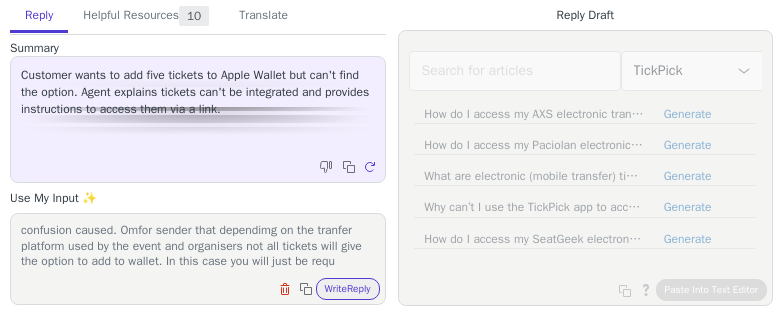 scroll, scrollTop: 32, scrollLeft: 0, axis: vertical 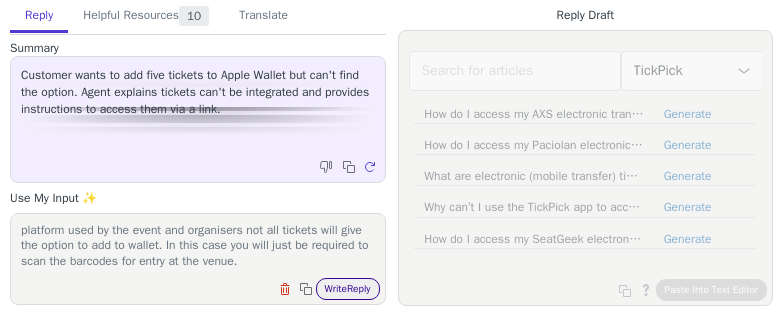 type on "Thank sender for reaching out again and apologize for any confusion caused. Omfor sender that dependimg on the tranfer platform used by the event and organisers not all tickets will give the option to add to wallet. In this case you will just be required to scan the barcodes for entry at the venue." 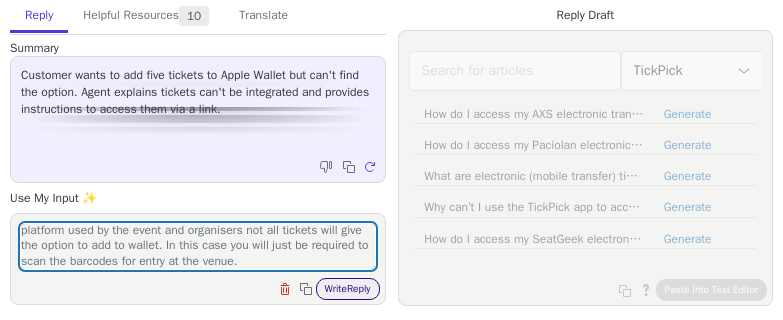 click on "Write  Reply" at bounding box center [348, 289] 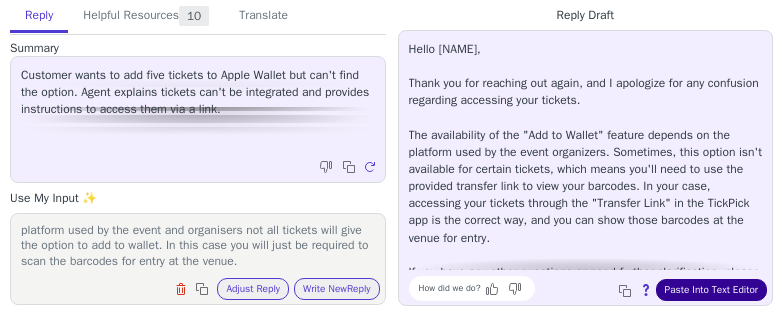 click on "Paste Into Text Editor" at bounding box center (711, 290) 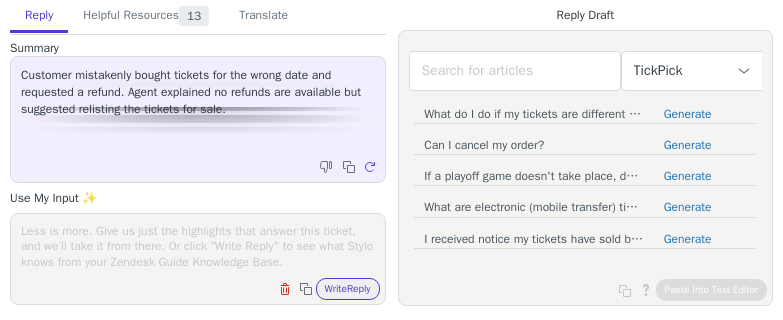scroll, scrollTop: 0, scrollLeft: 0, axis: both 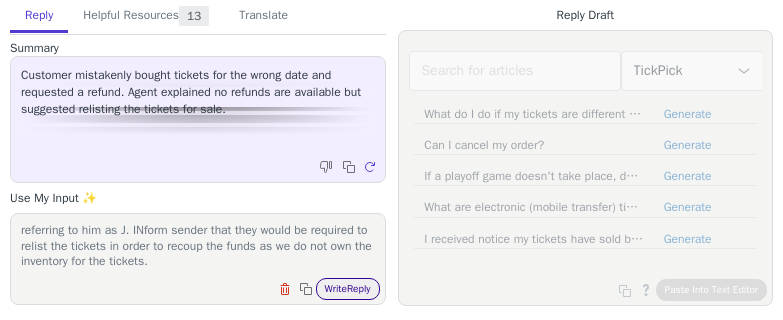 type on "Thank sender for reaching out and apologize about out BOT referring to him as J. INform sender that they would be required to relist the tickets in order to recoup the funds as we do not own the inventory for the tickets." 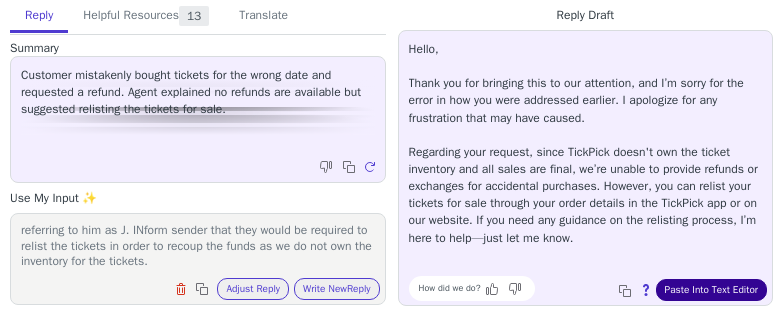 click on "Paste Into Text Editor" at bounding box center (711, 290) 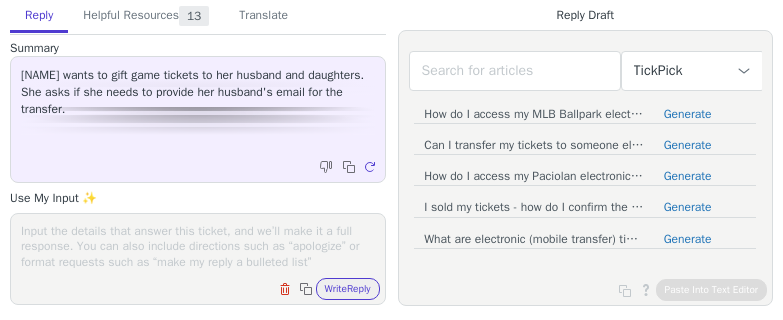 scroll, scrollTop: 0, scrollLeft: 0, axis: both 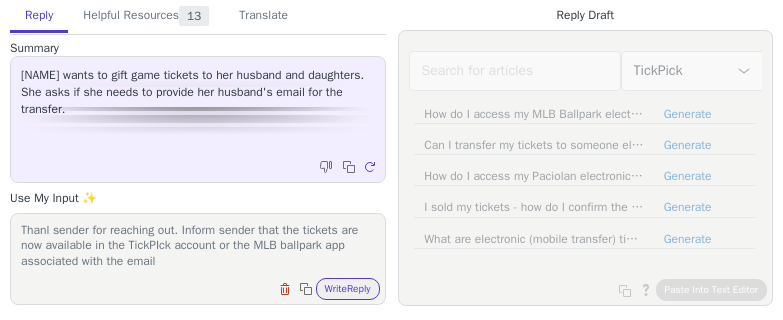 paste on "[EMAIL]" 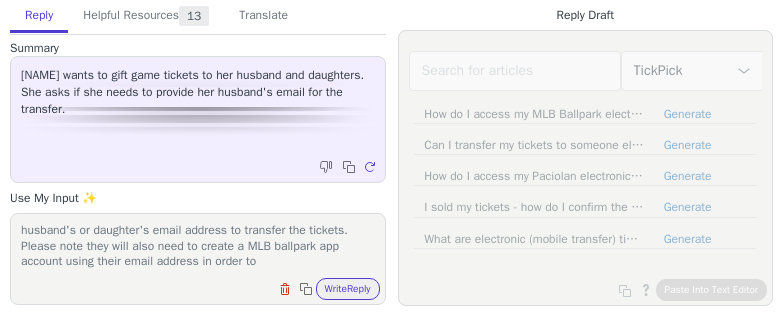 scroll, scrollTop: 108, scrollLeft: 0, axis: vertical 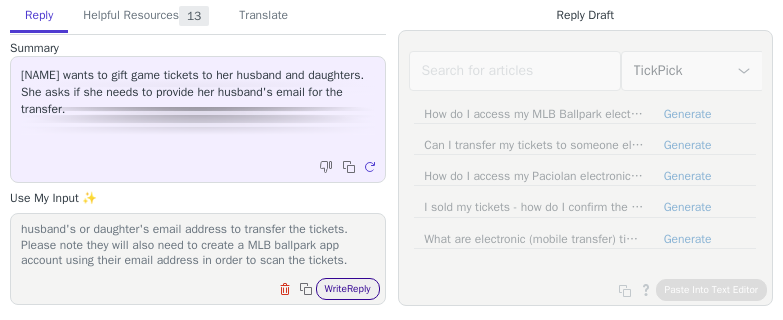 type on "Thanl sender for reaching out. Inform sender that the tickets are now available in the TickPIck account or the MLB ballpark app associated with the email [EMAIL]. To get the tickets to your daughter or husnand, you'll be required to create a MLB Ballpark account if not alrready done with the email address then you will see the option to transfer. you'd then need to enter your husband's or daughter's email address to transfer the tickets. Please note they will also need to create a MLB ballpark app account using their email address in order to scan the tickets." 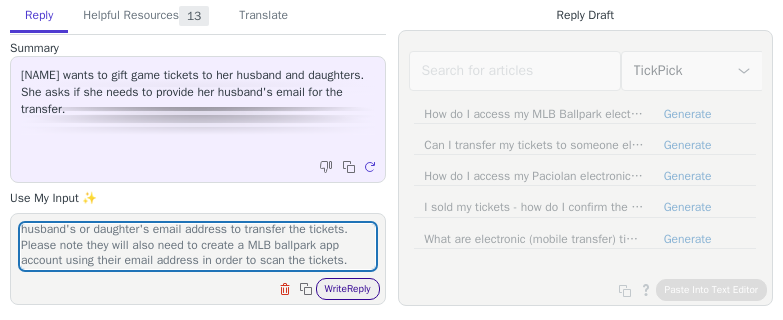 click on "Write  Reply" at bounding box center [348, 289] 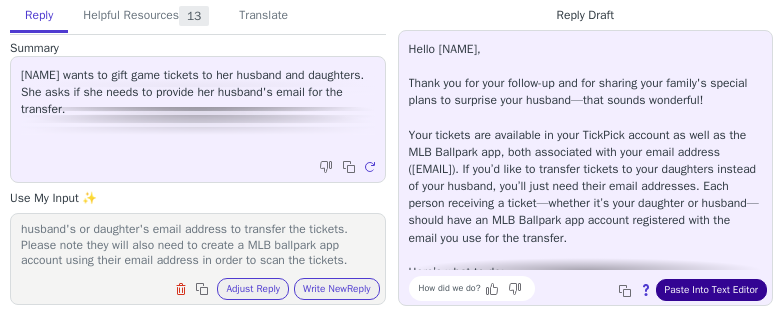 click on "Paste Into Text Editor" at bounding box center (711, 290) 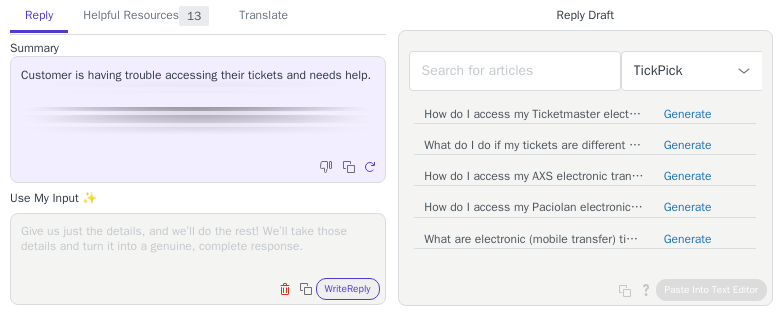 scroll, scrollTop: 0, scrollLeft: 0, axis: both 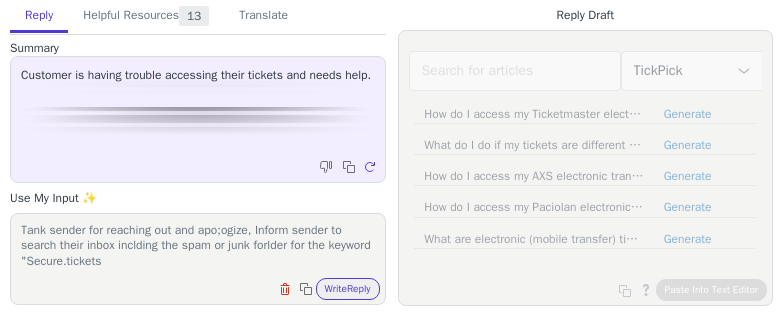 click on "Tank sender for reaching out and apo;ogize, Inform sender to search their inbox inclding the spam or junk forlder for the keyword "Secure.tickets" at bounding box center [198, 246] 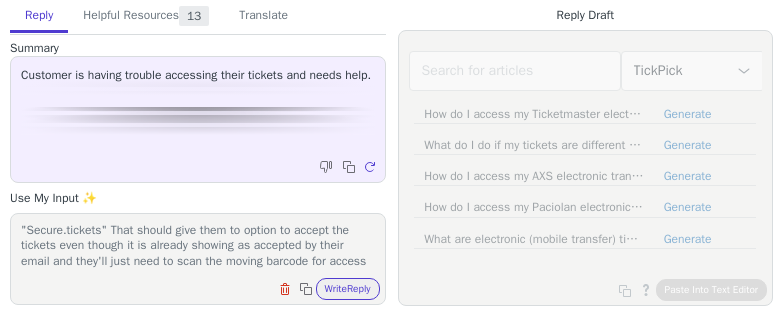 scroll, scrollTop: 48, scrollLeft: 0, axis: vertical 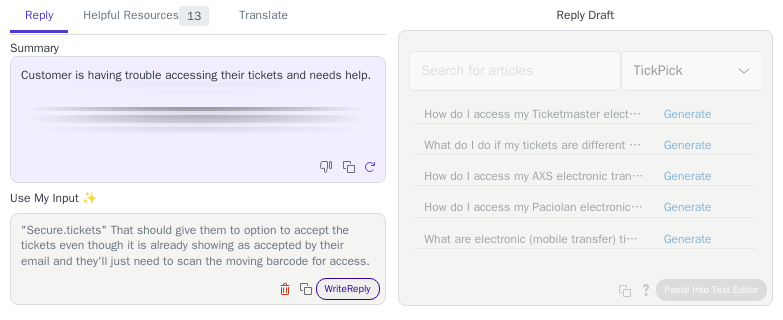 type on "Tank sender for reaching out and apo;ogize, Inform sender to search their inbox inclding the spam or junk forlder for the keyword "Secure.tickets" That should give them to option to accept the tickets even though it is already showing as accepted by their email and they'll just need to scan the moving barcode for access." 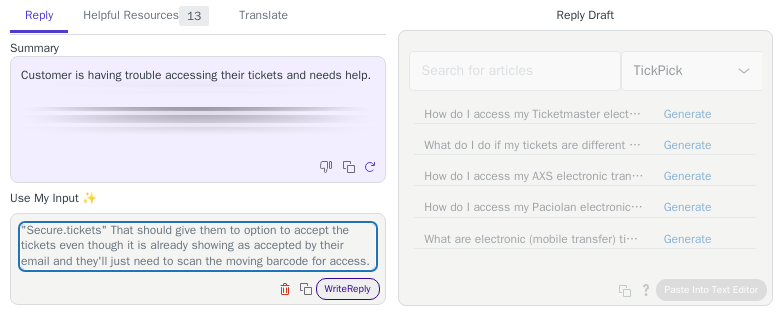 click on "Write  Reply" at bounding box center [348, 289] 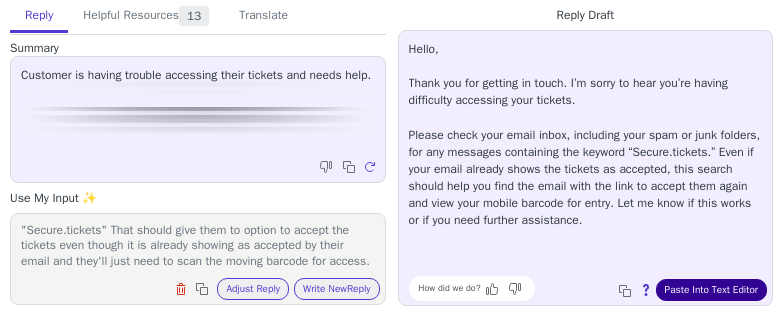 click on "Paste Into Text Editor" at bounding box center [711, 290] 